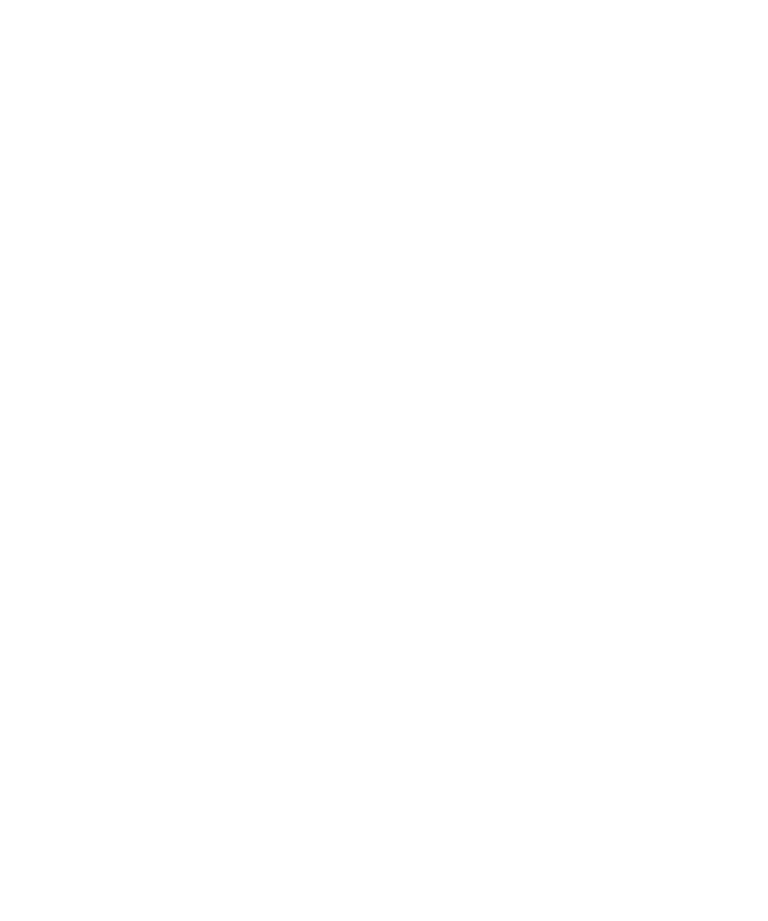 scroll, scrollTop: 0, scrollLeft: 0, axis: both 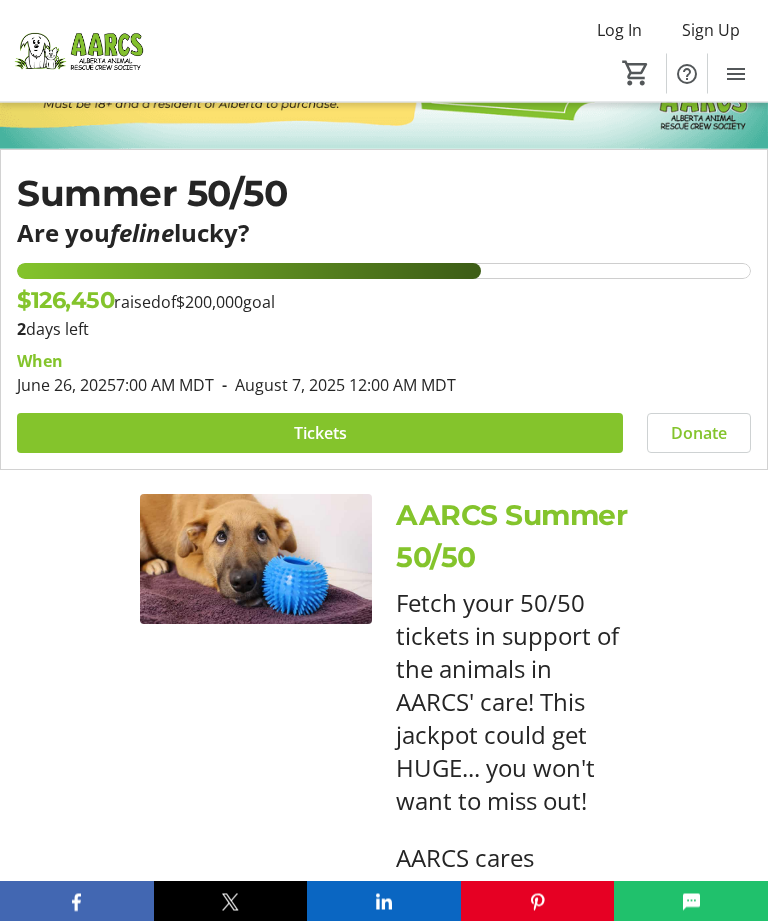 click at bounding box center (320, 434) 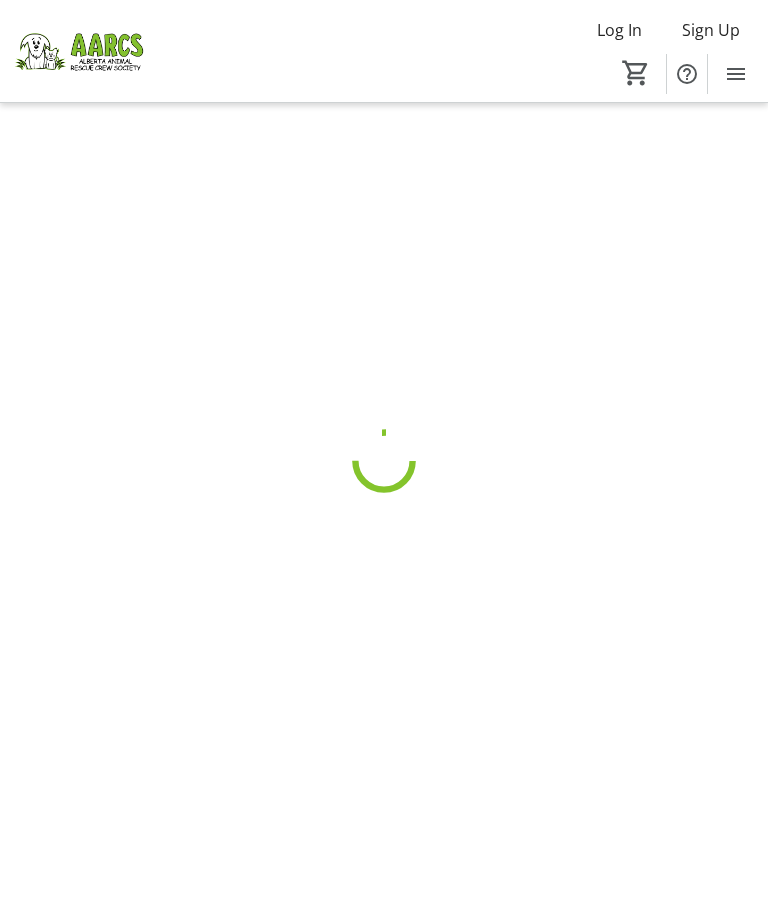 scroll, scrollTop: 64, scrollLeft: 0, axis: vertical 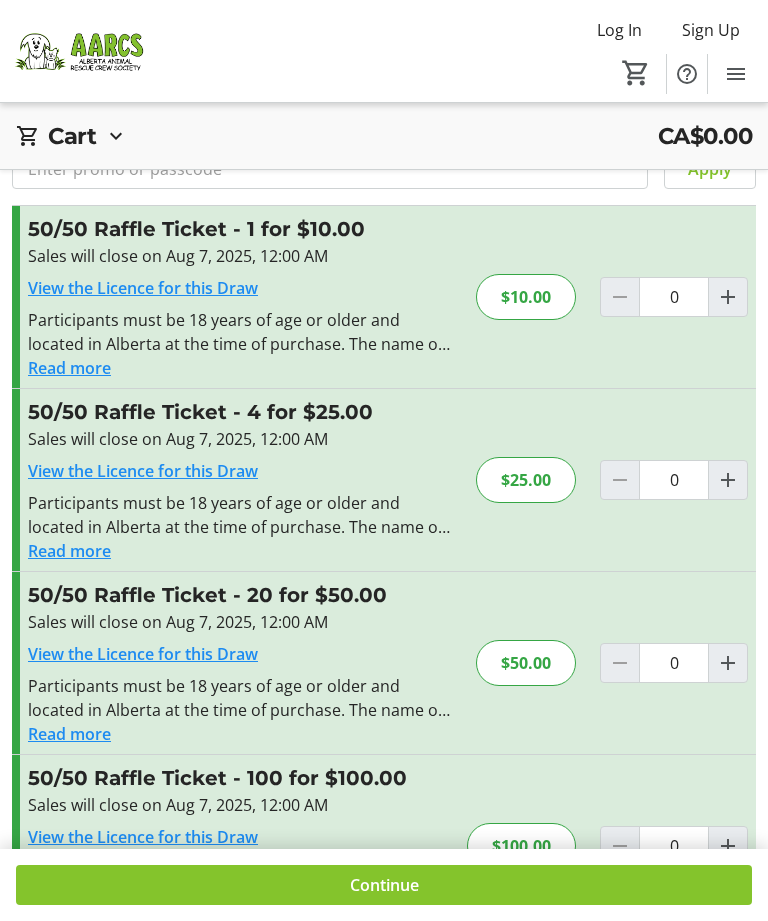 click 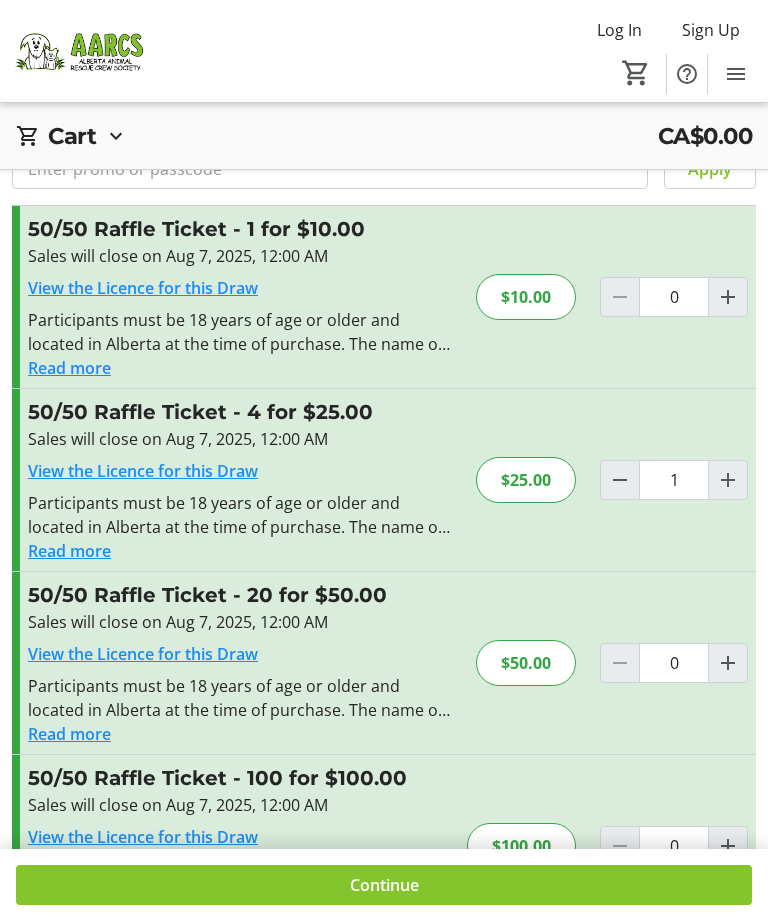 click 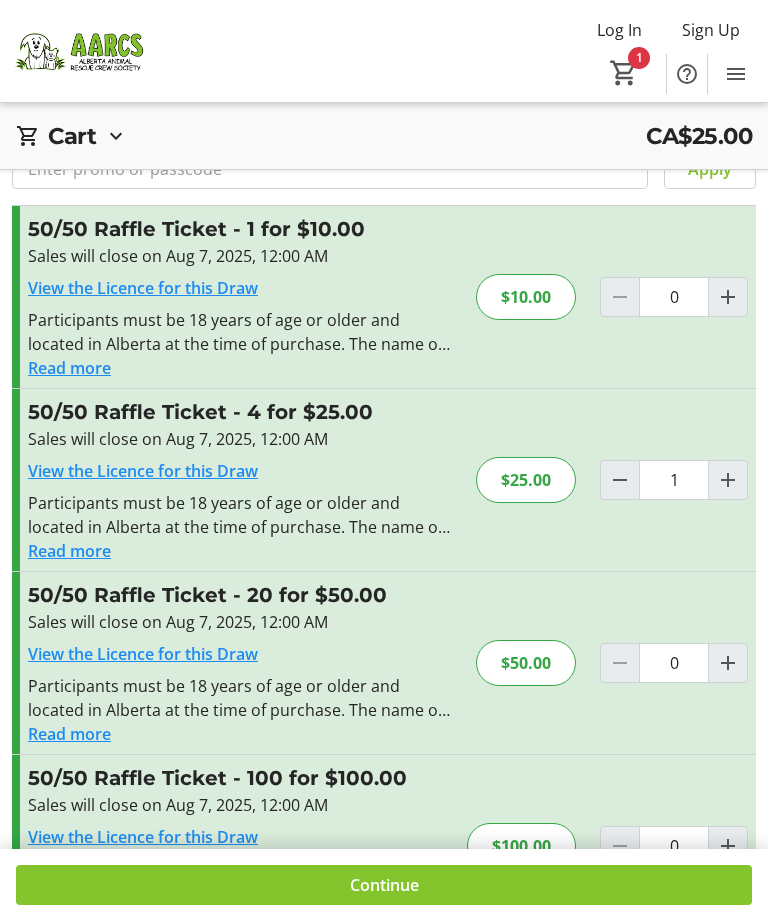 click 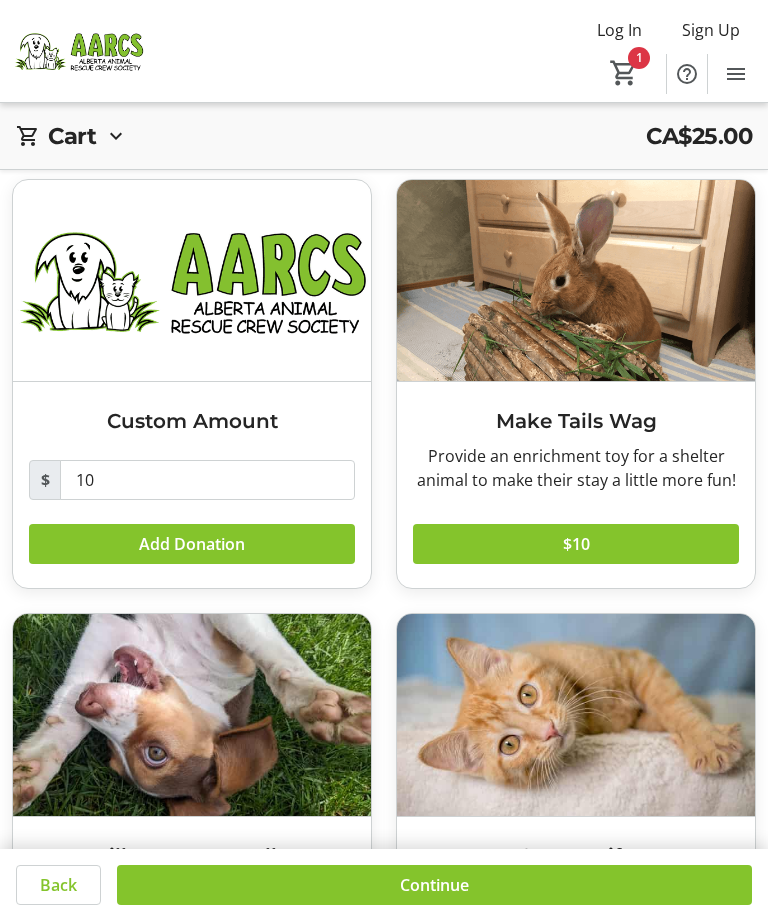 click 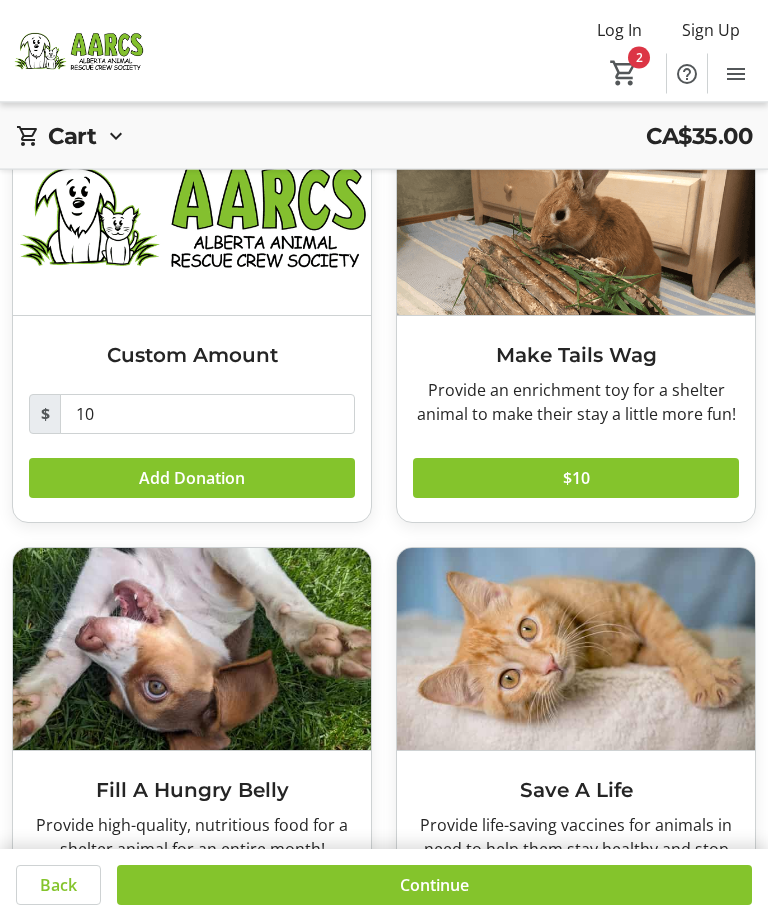 scroll, scrollTop: 121, scrollLeft: 0, axis: vertical 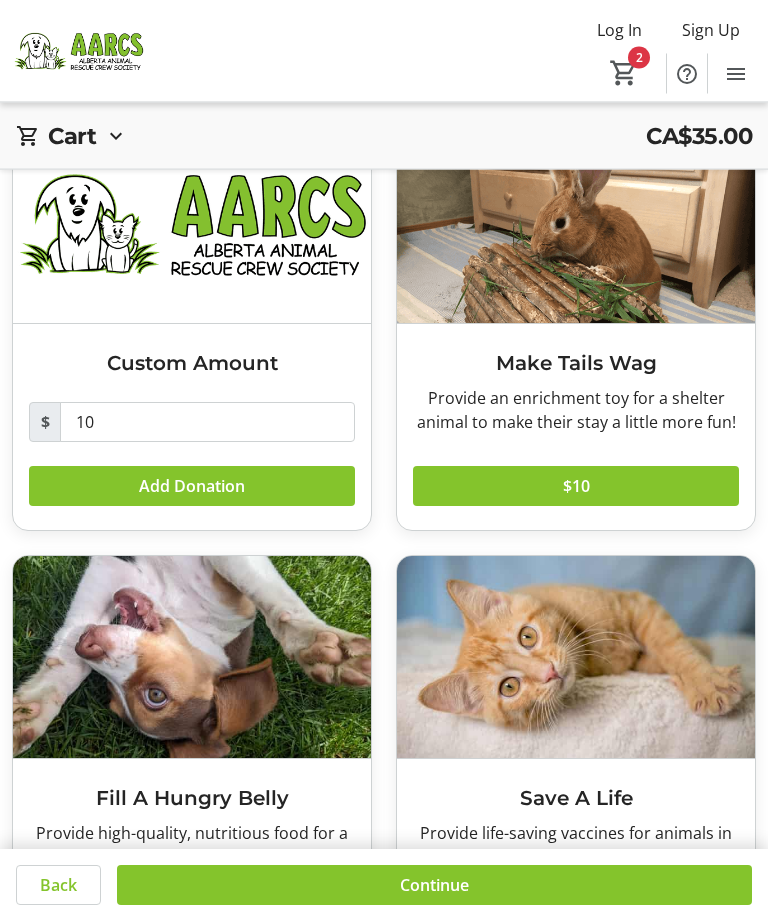 click 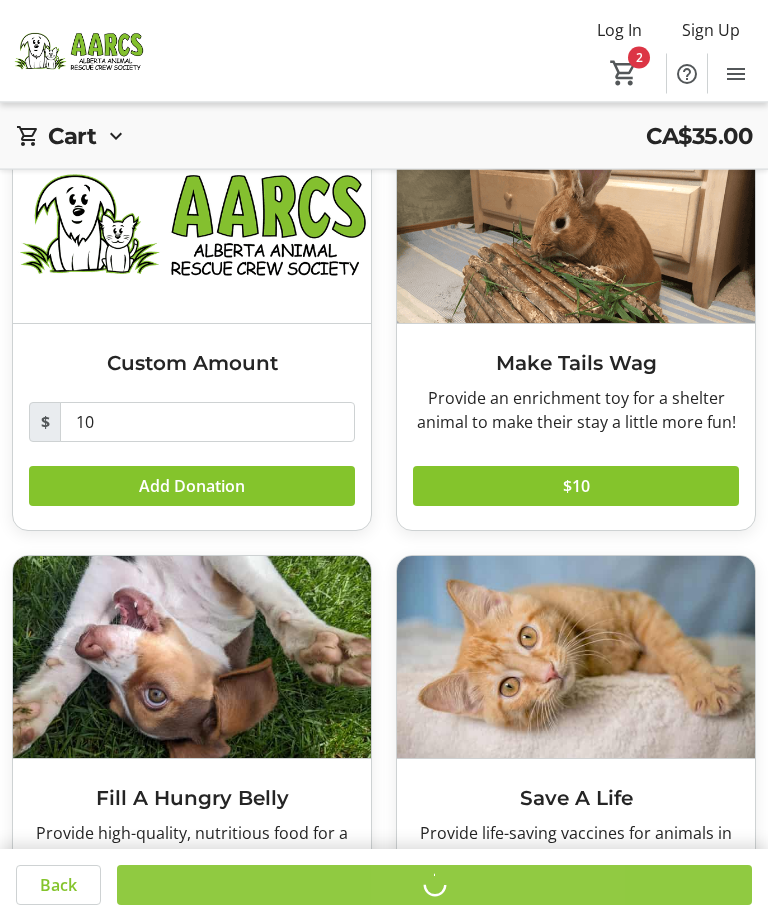 scroll, scrollTop: 122, scrollLeft: 0, axis: vertical 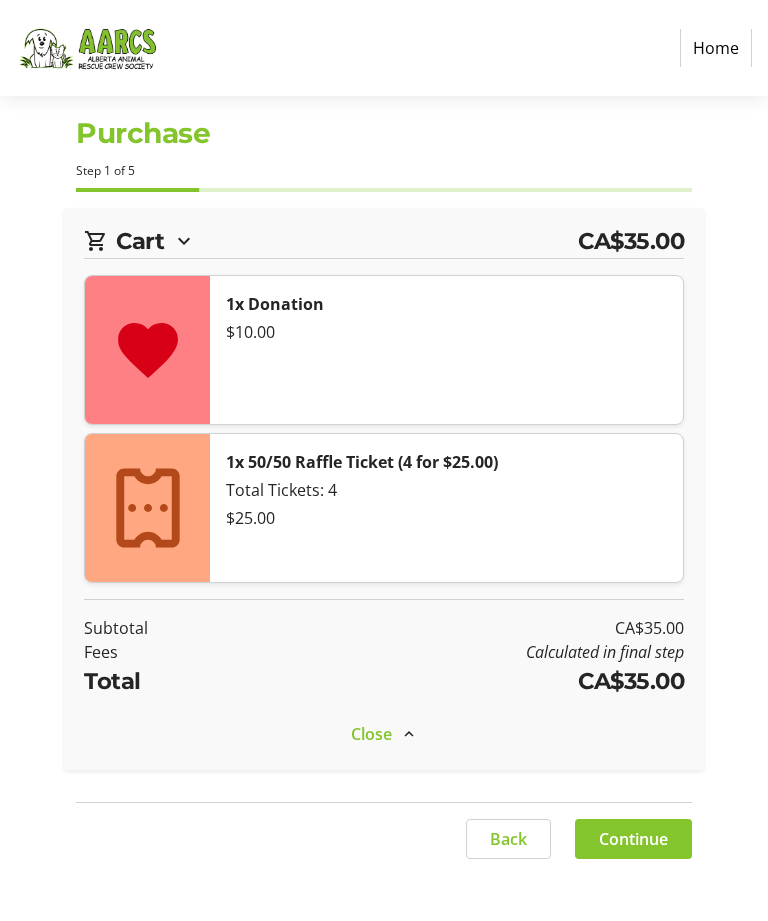 select on "CA" 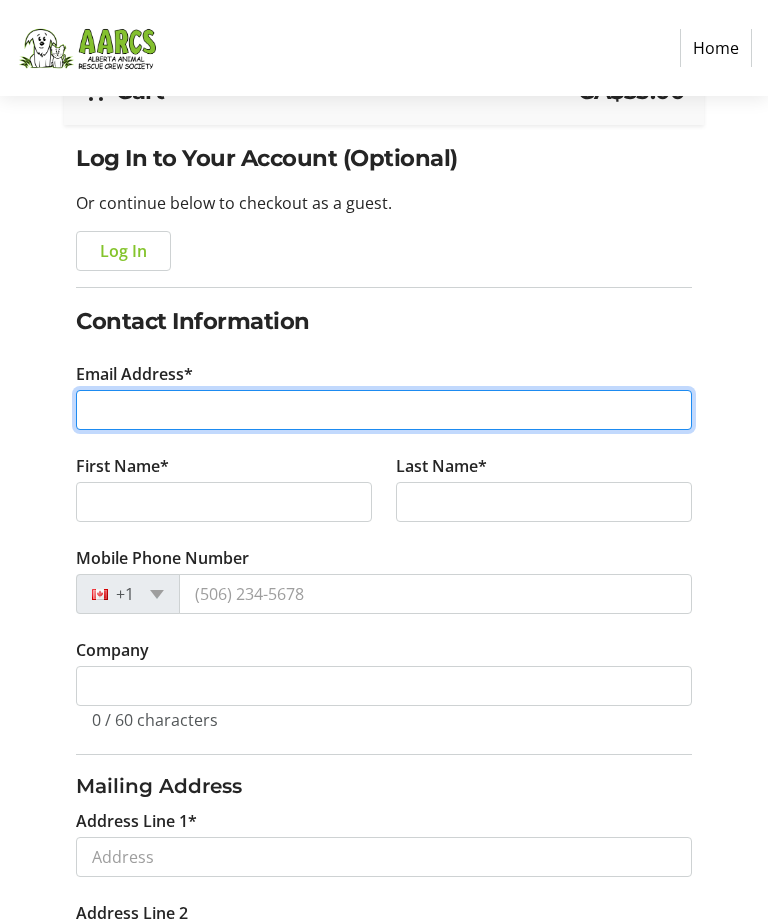 click on "Email Address*" at bounding box center (384, 411) 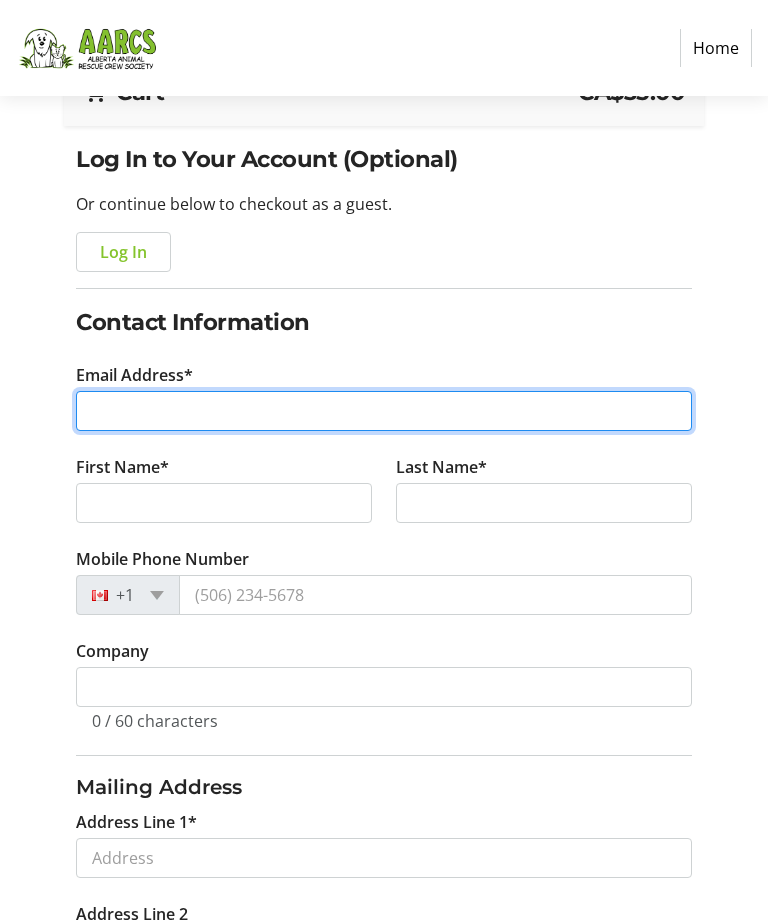 type on "[EMAIL]" 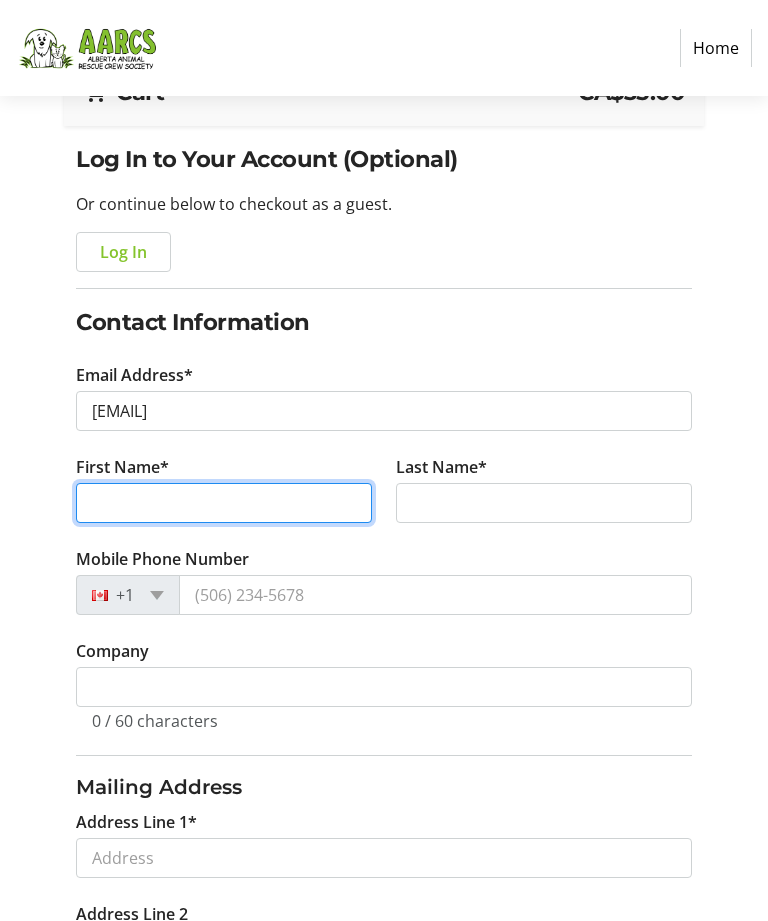 click on "First Name*" at bounding box center [224, 503] 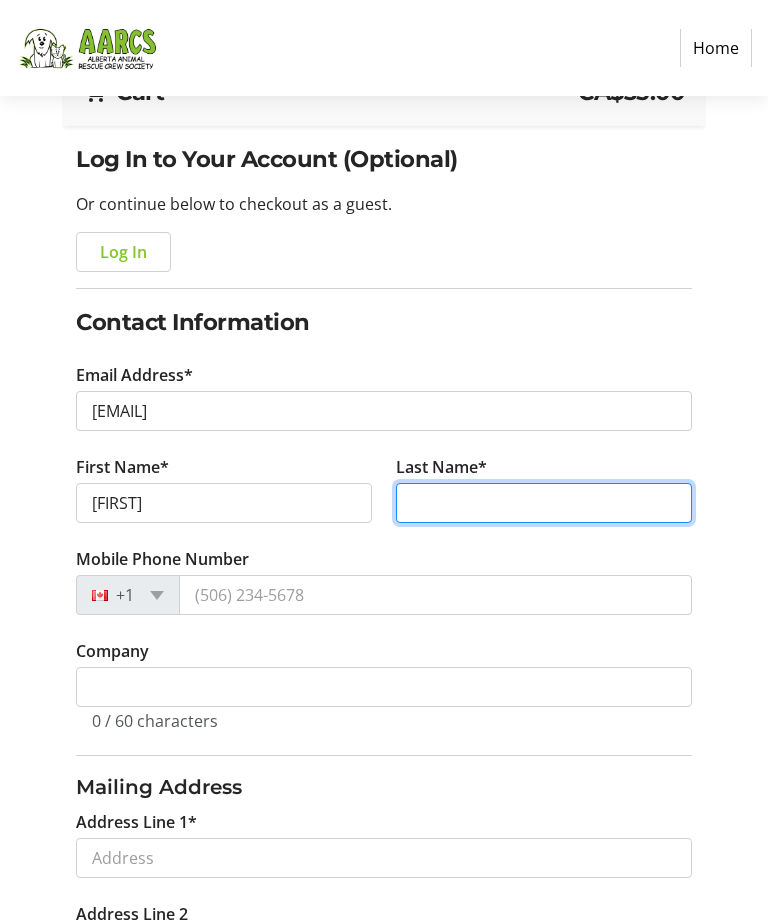 type on "[LAST]" 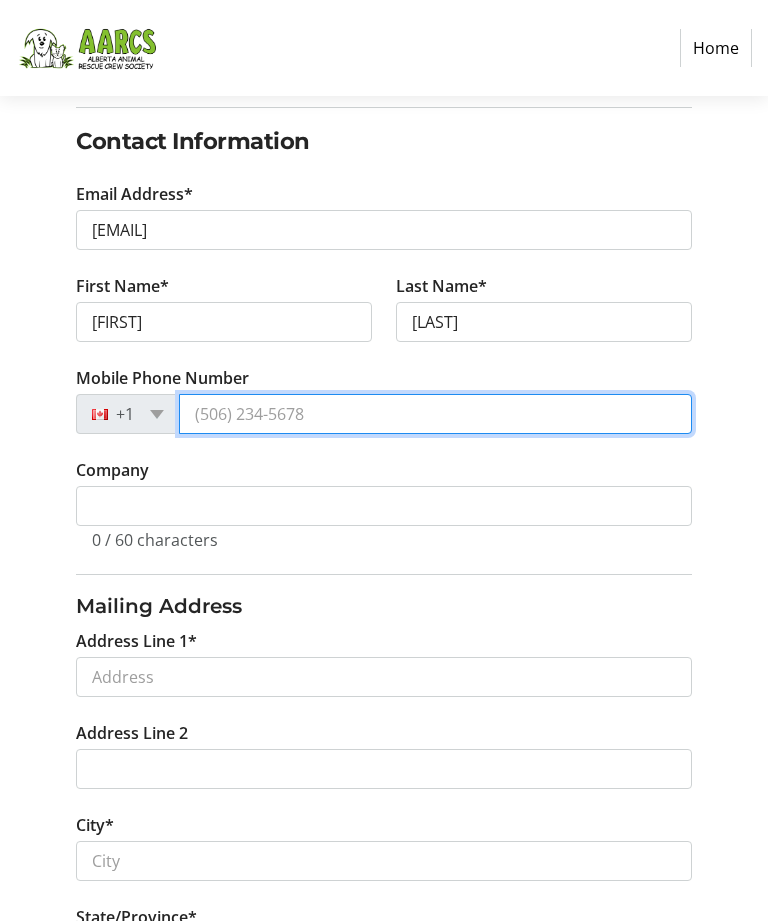click on "Mobile Phone Number" at bounding box center [435, 414] 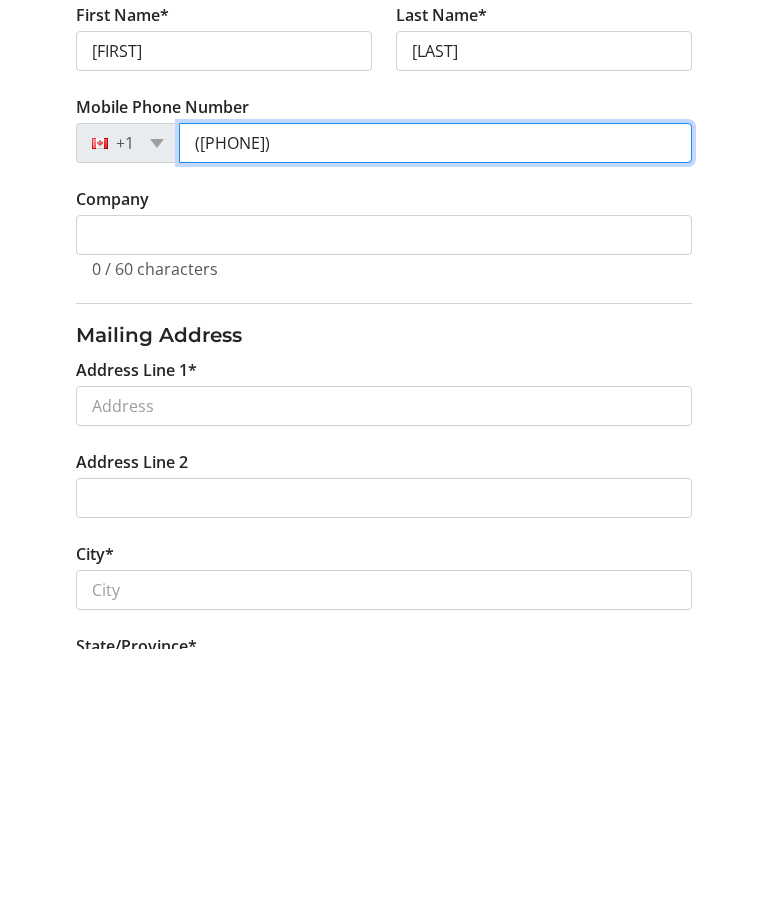 type on "([PHONE])" 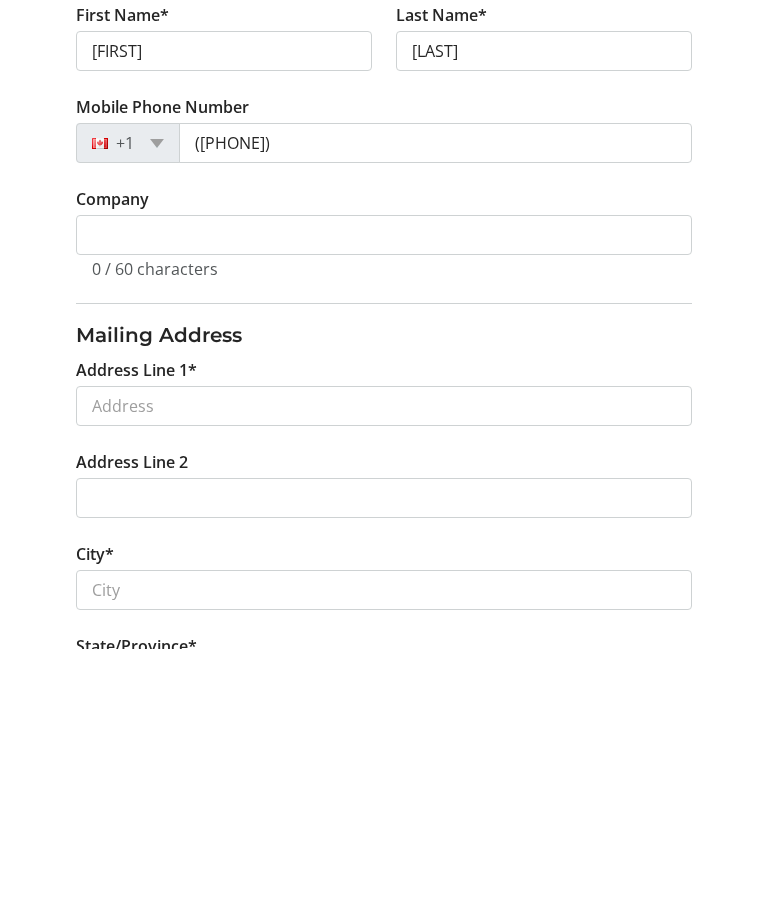 click on "Address Line 1*" 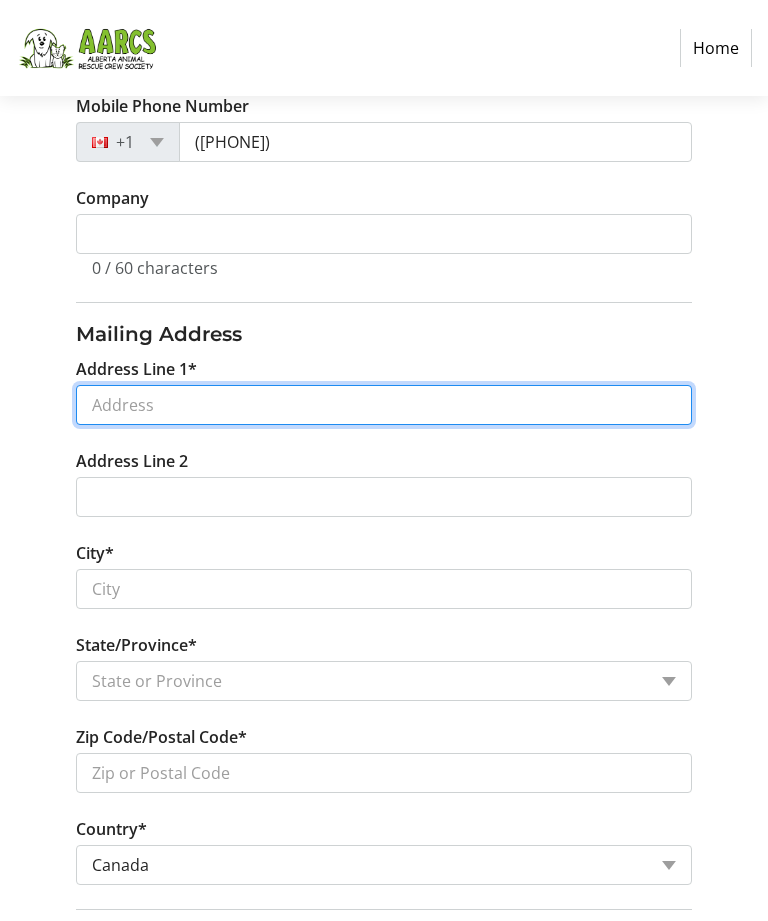 click on "Address Line 1*" at bounding box center (384, 405) 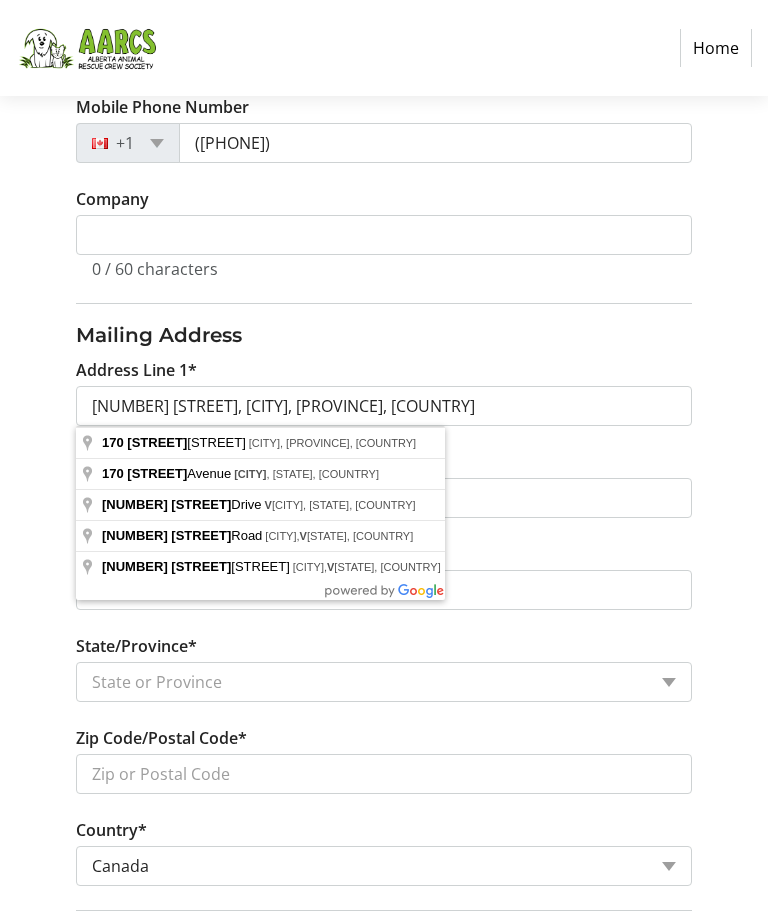 type on "[NUMBER] [STREET]" 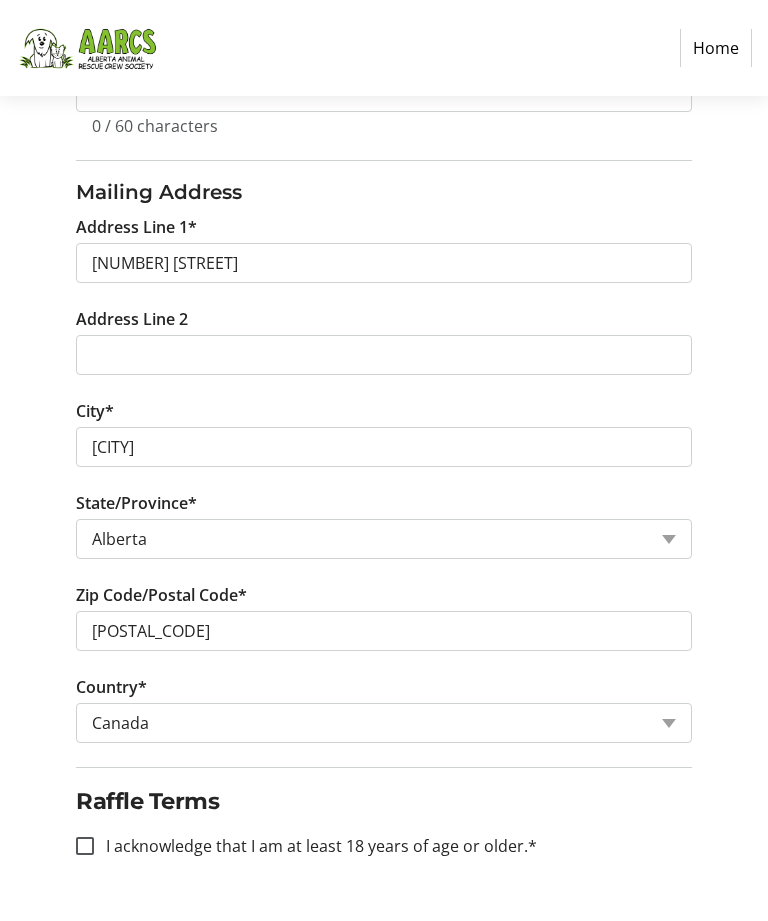 scroll, scrollTop: 754, scrollLeft: 0, axis: vertical 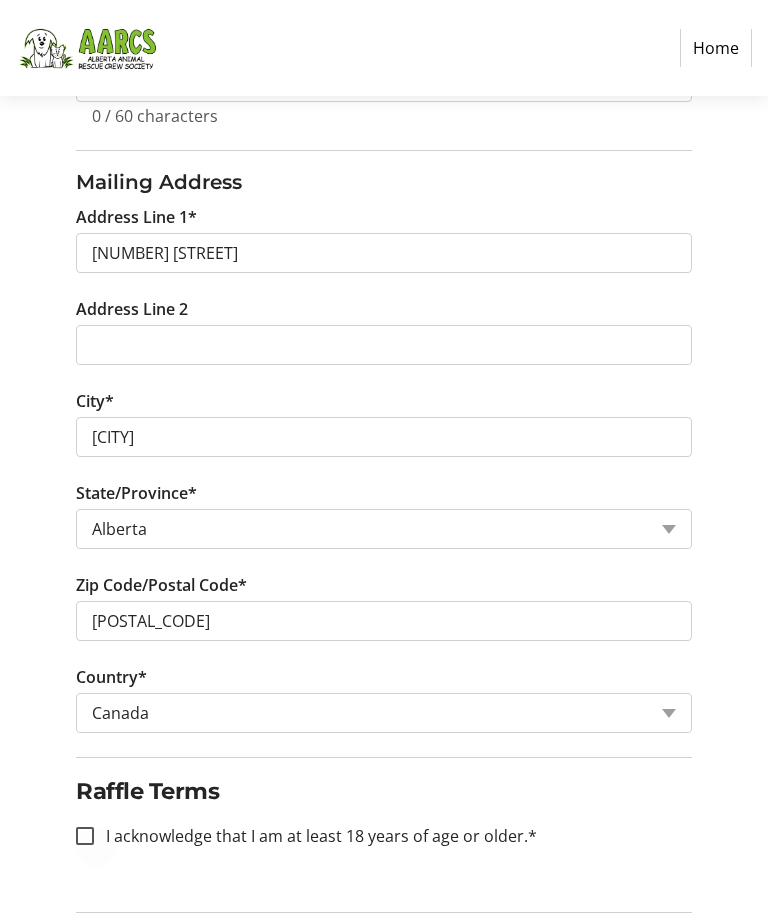 click at bounding box center (85, 836) 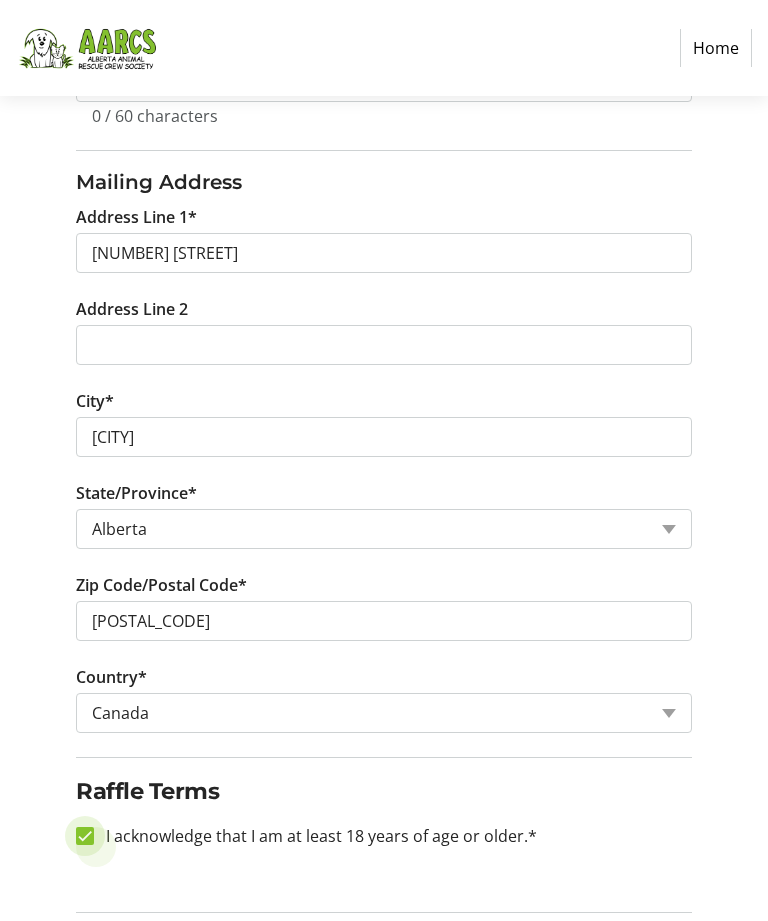checkbox on "true" 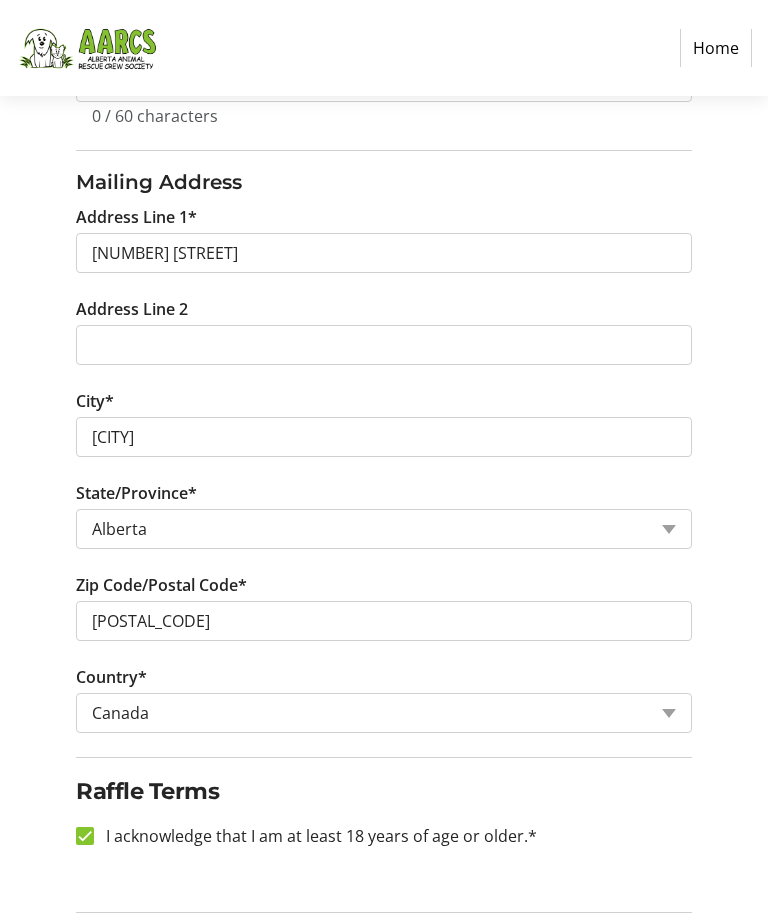 click on "Continue" 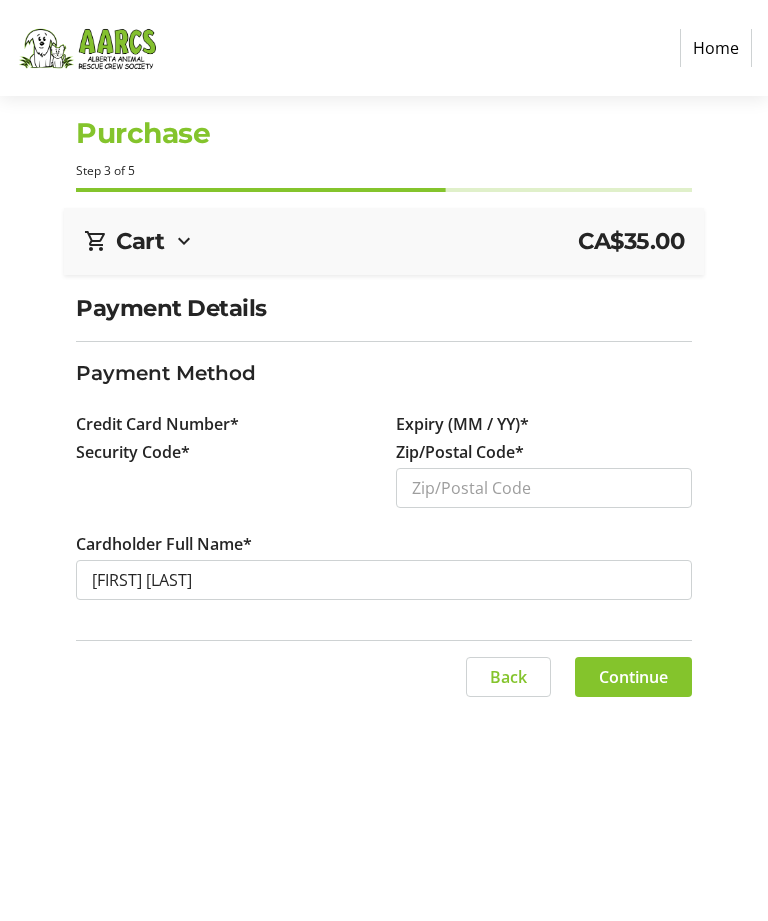 scroll, scrollTop: 0, scrollLeft: 0, axis: both 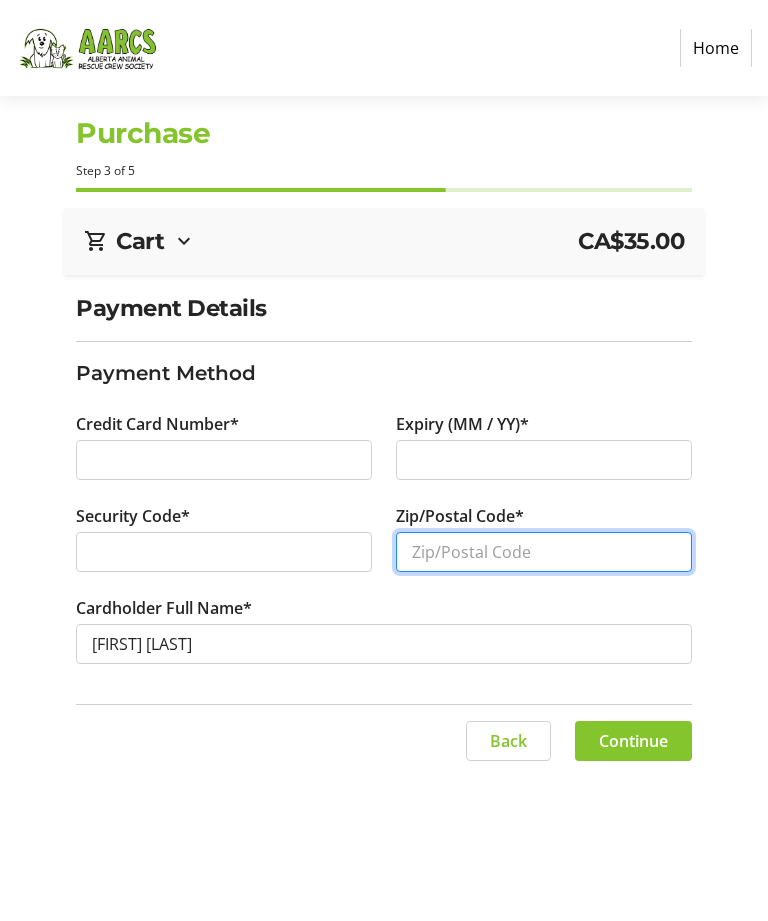 click on "Zip/Postal Code*" at bounding box center (544, 552) 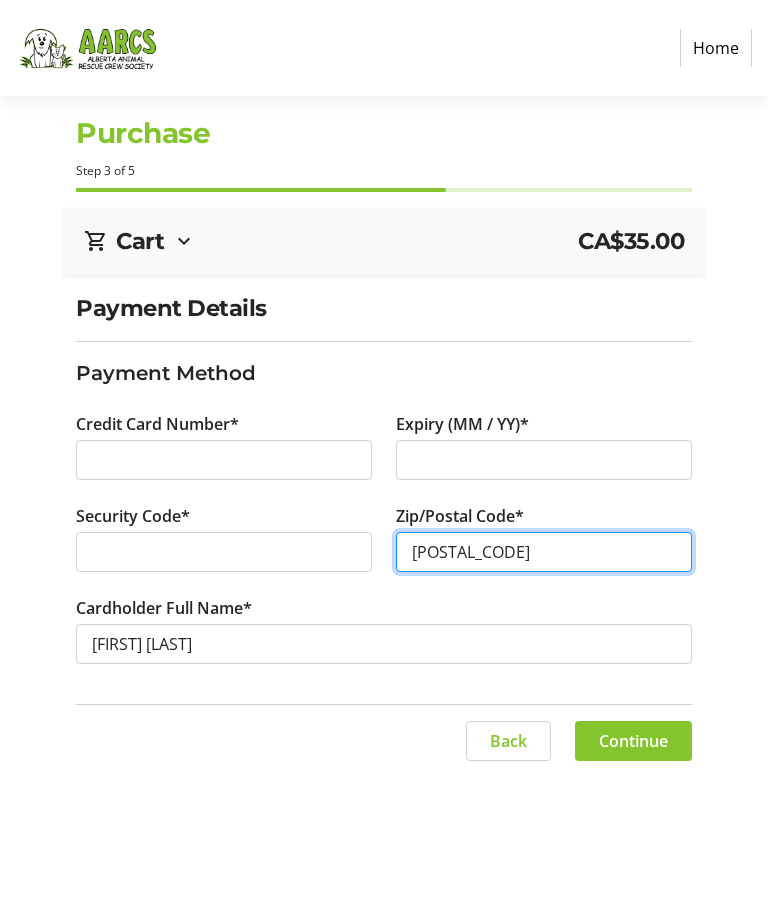 type on "[POSTAL_CODE]" 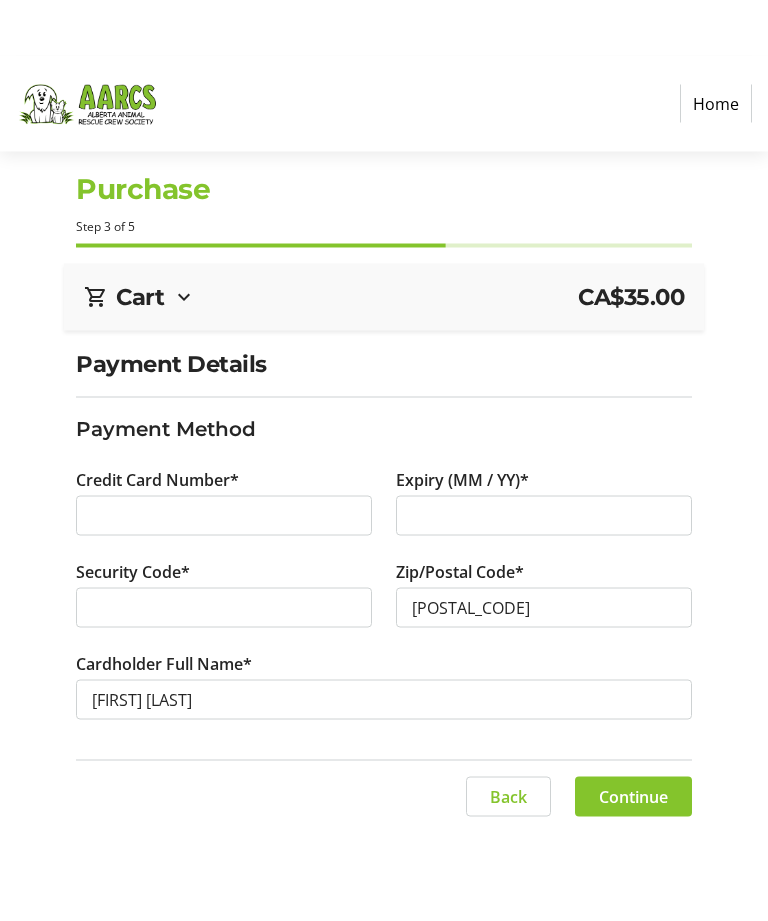 scroll, scrollTop: 64, scrollLeft: 0, axis: vertical 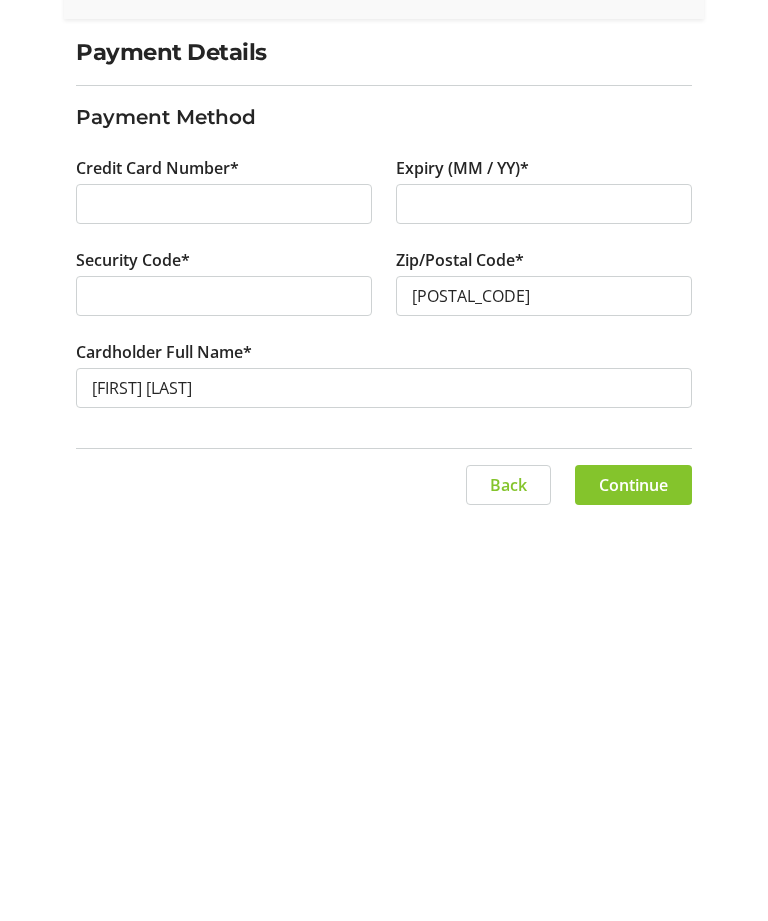 click on "Continue" 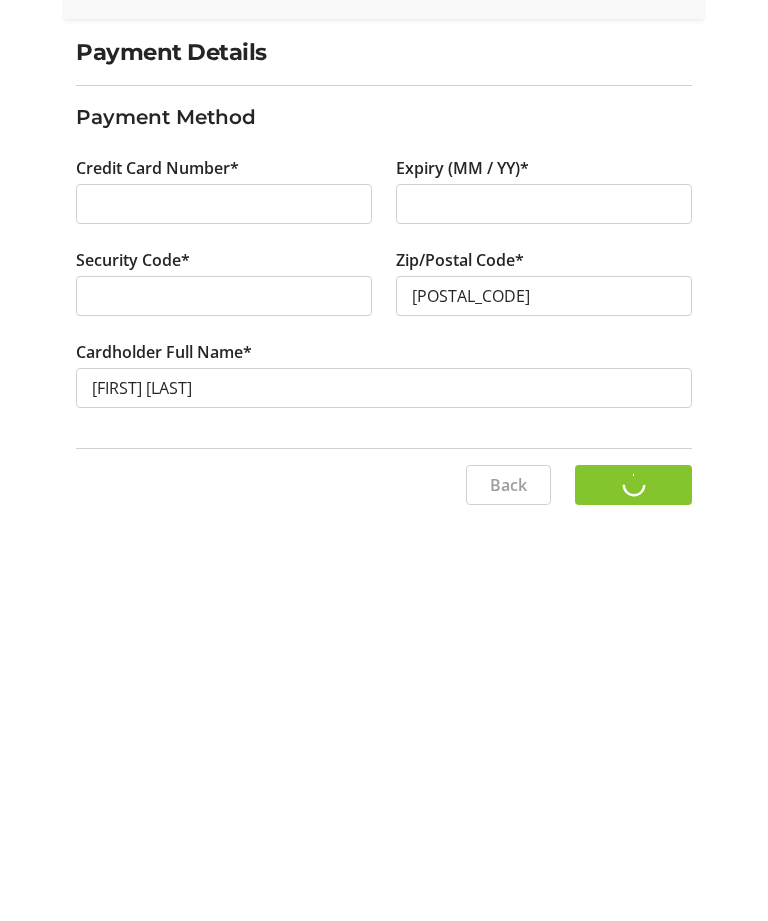 scroll, scrollTop: 0, scrollLeft: 0, axis: both 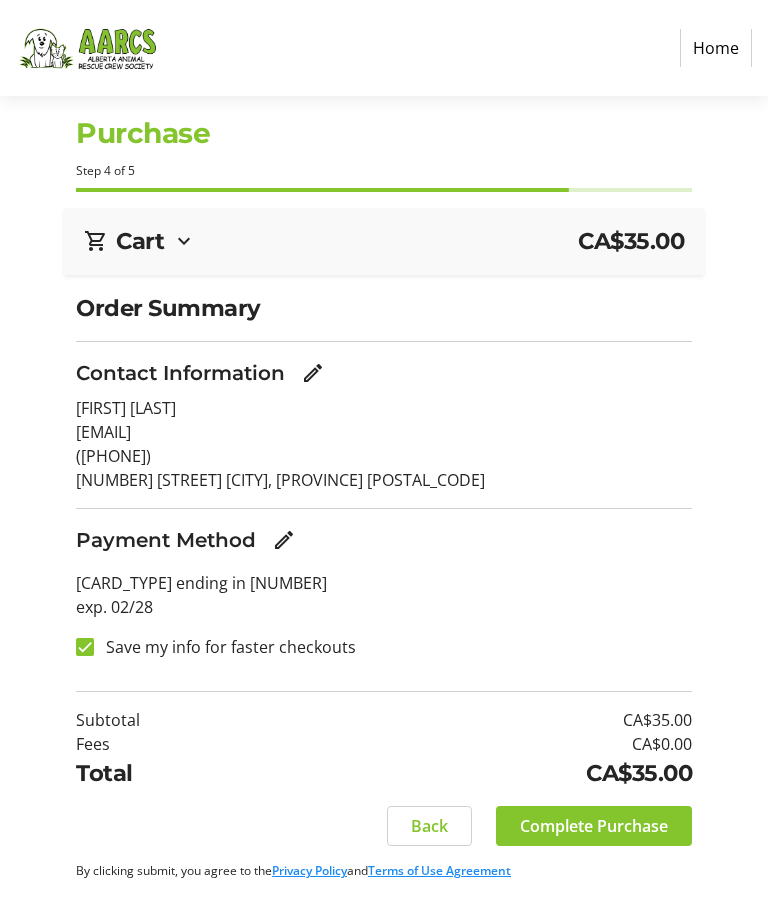 click on "Complete Purchase" 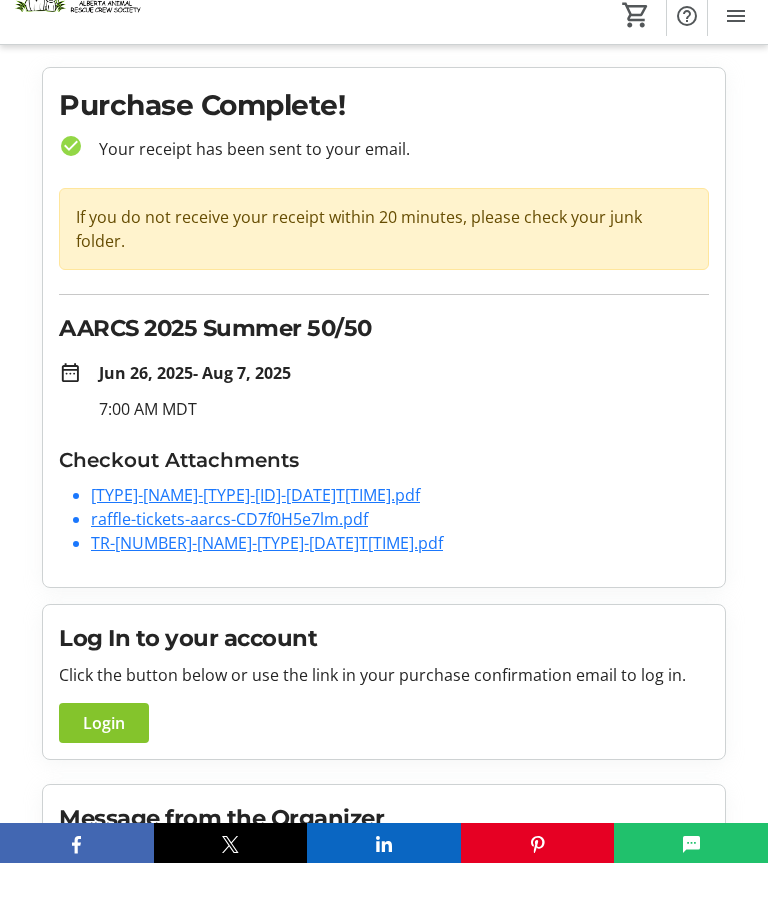 scroll, scrollTop: 59, scrollLeft: 0, axis: vertical 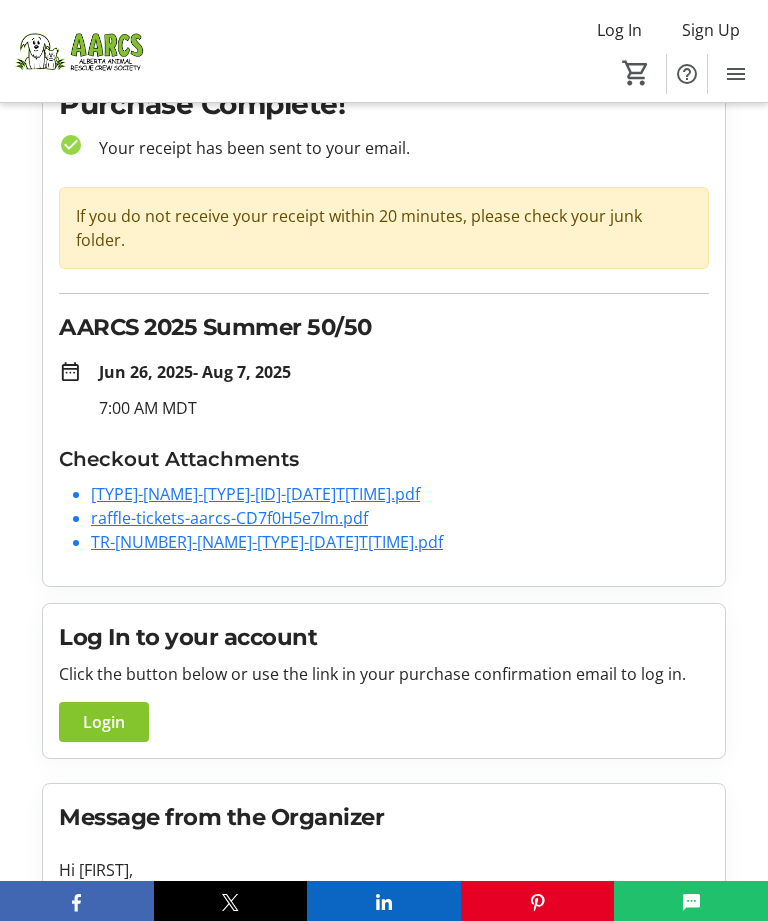 click on "[TYPE]-[NAME]-[TYPE]-[ID]-[DATE]T[TIME].pdf" 